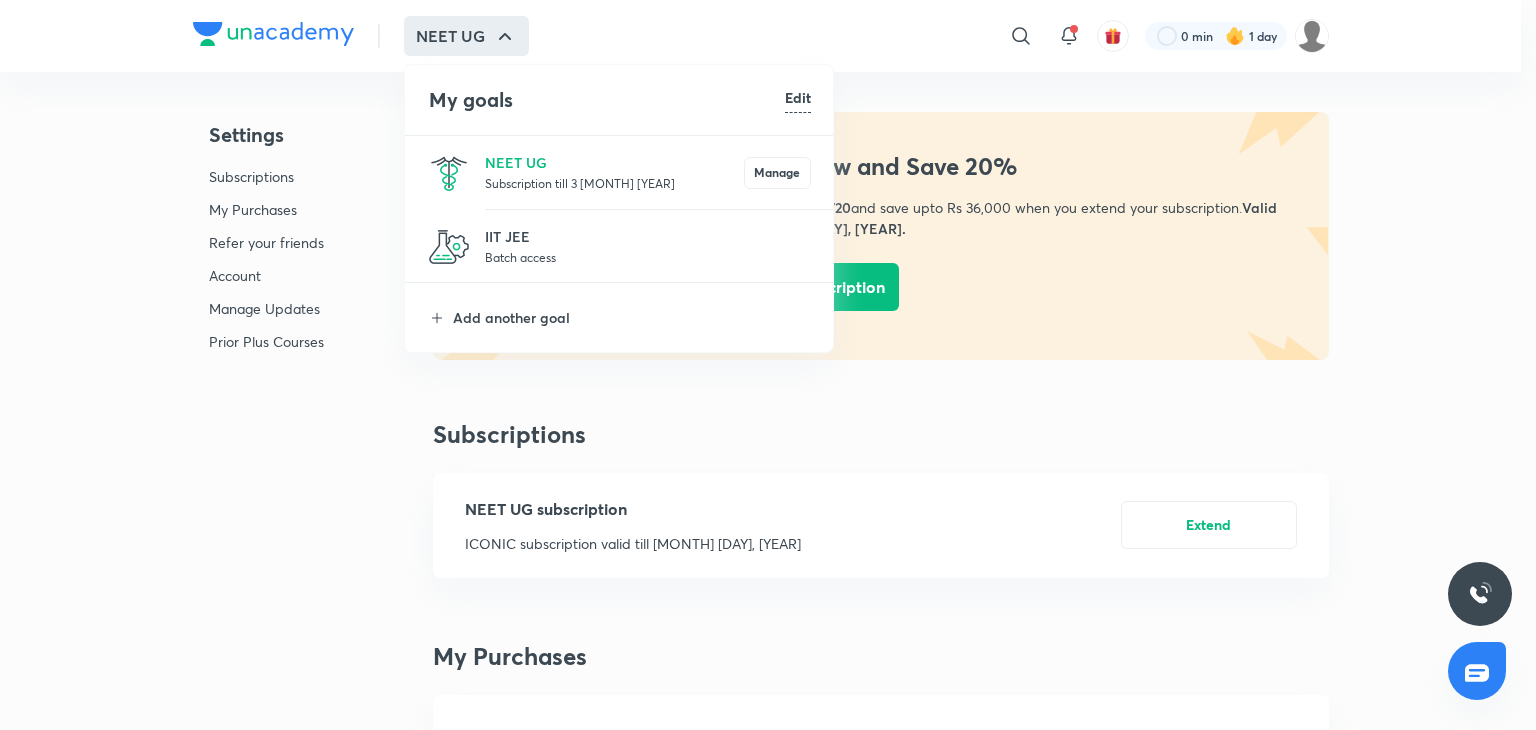 scroll, scrollTop: 0, scrollLeft: 0, axis: both 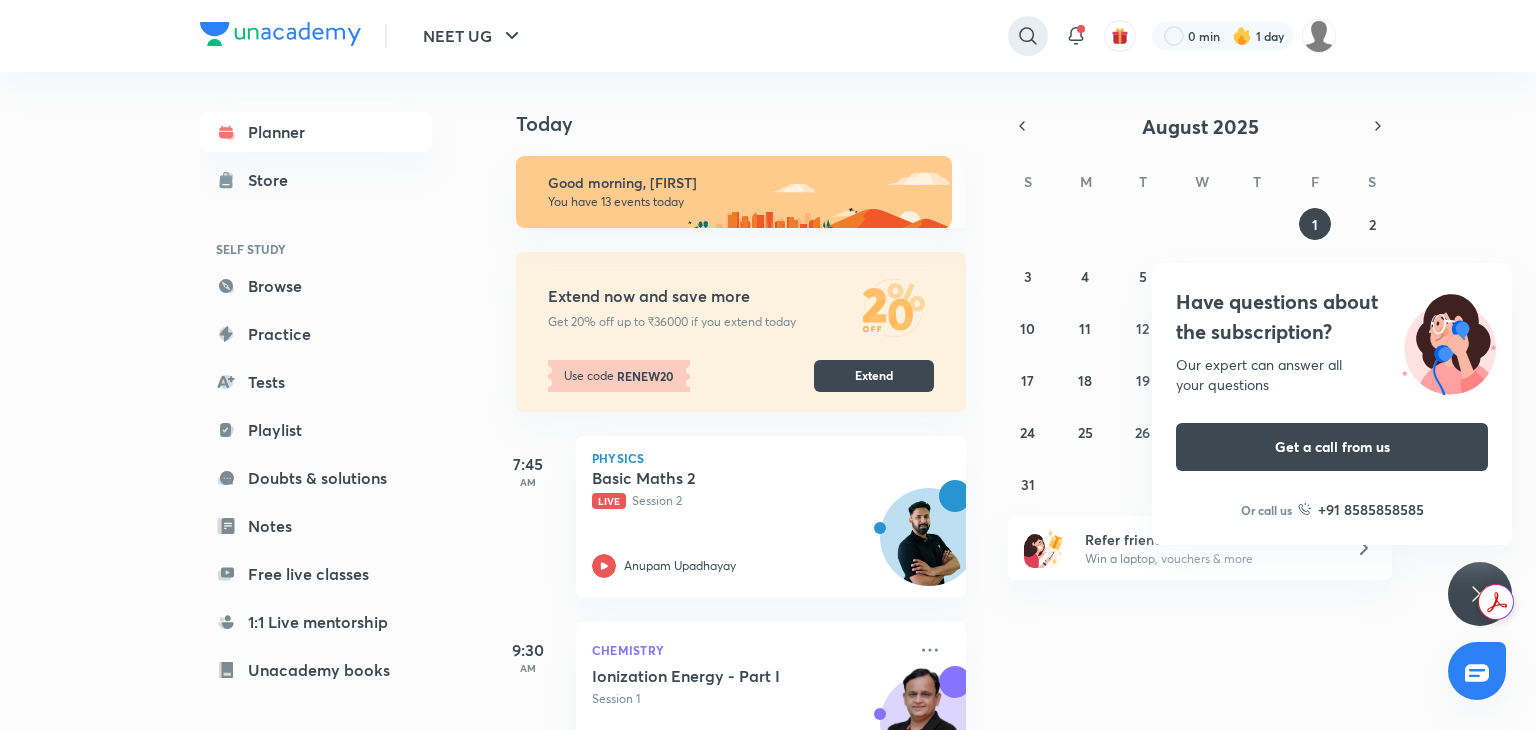 click 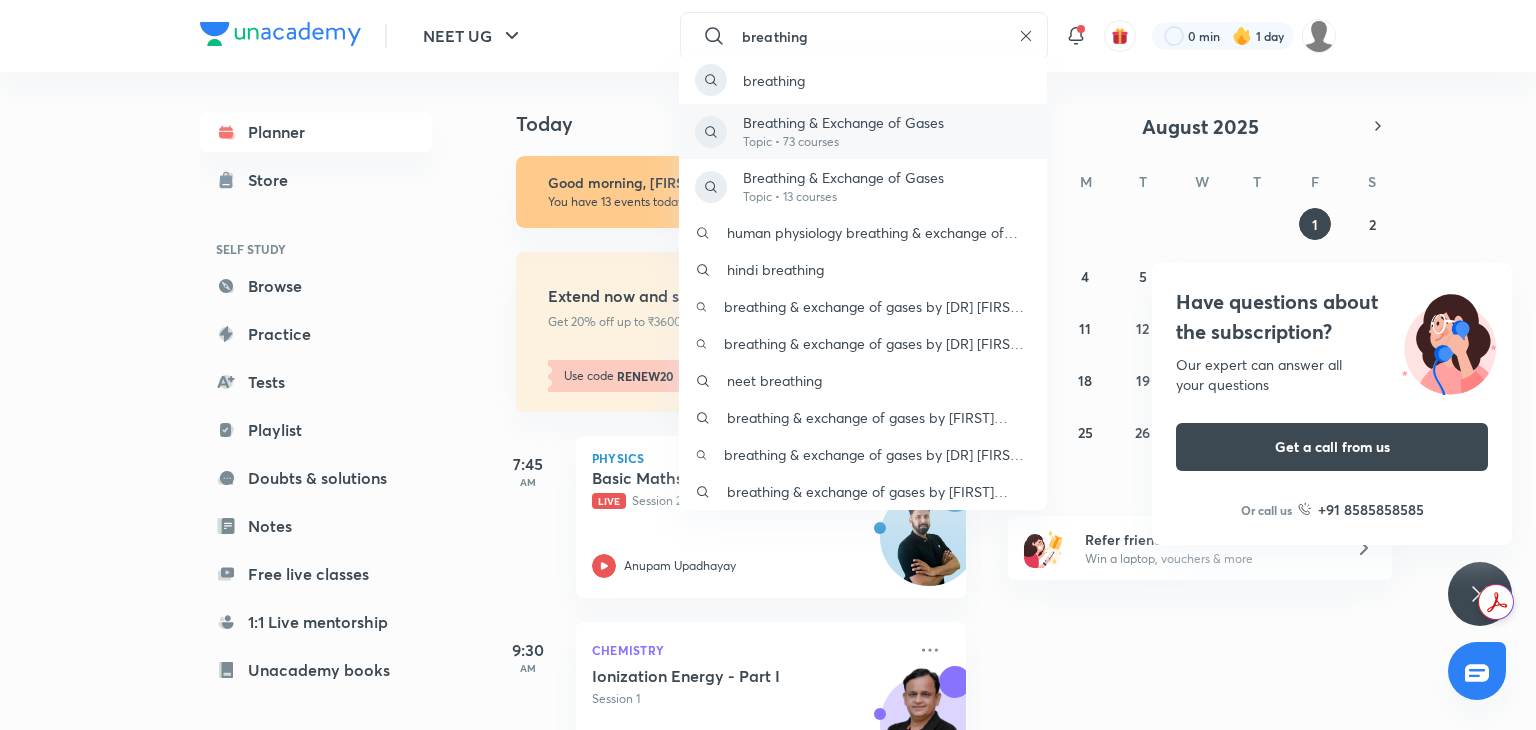 type on "breathing" 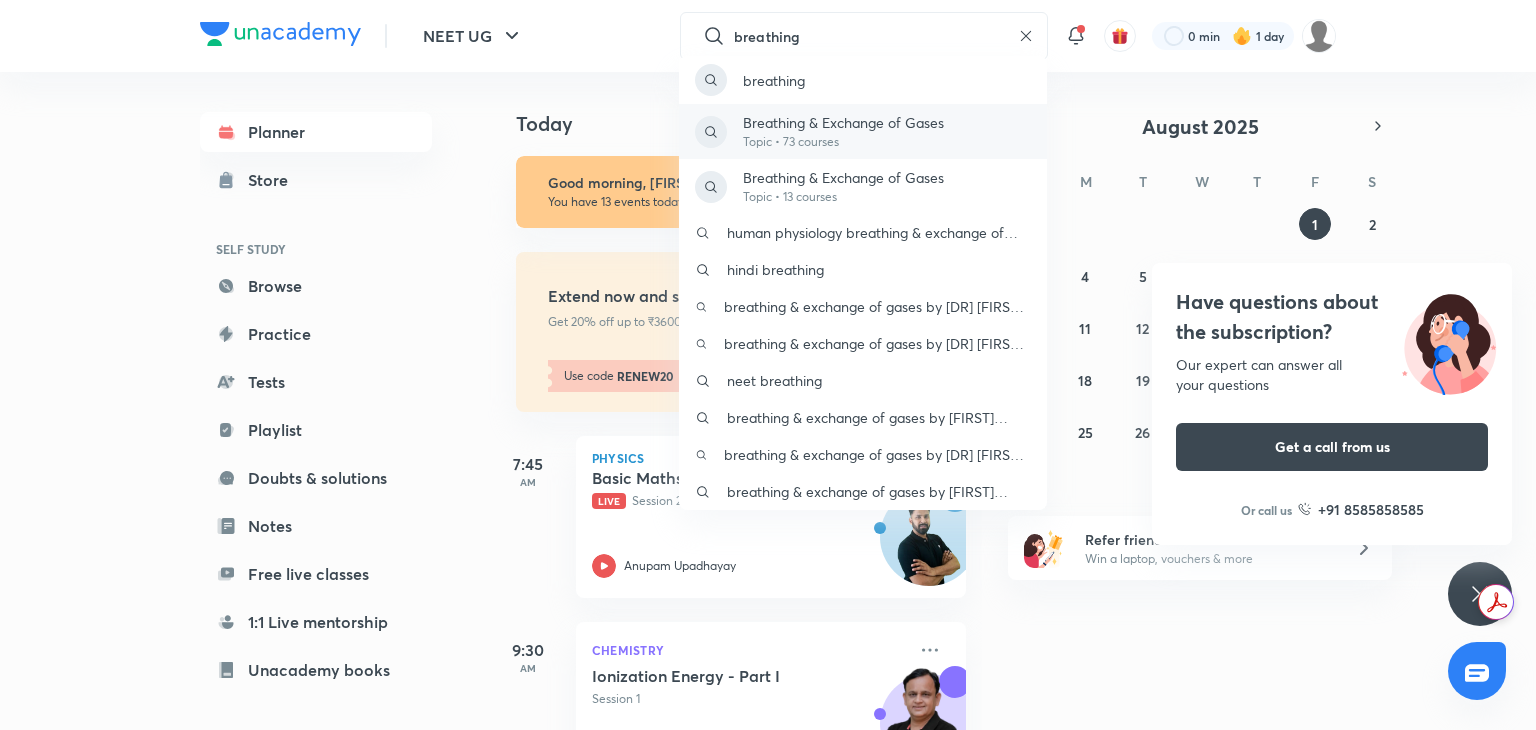 click on "Breathing & Exchange of Gases Topic • 73 courses" at bounding box center (863, 131) 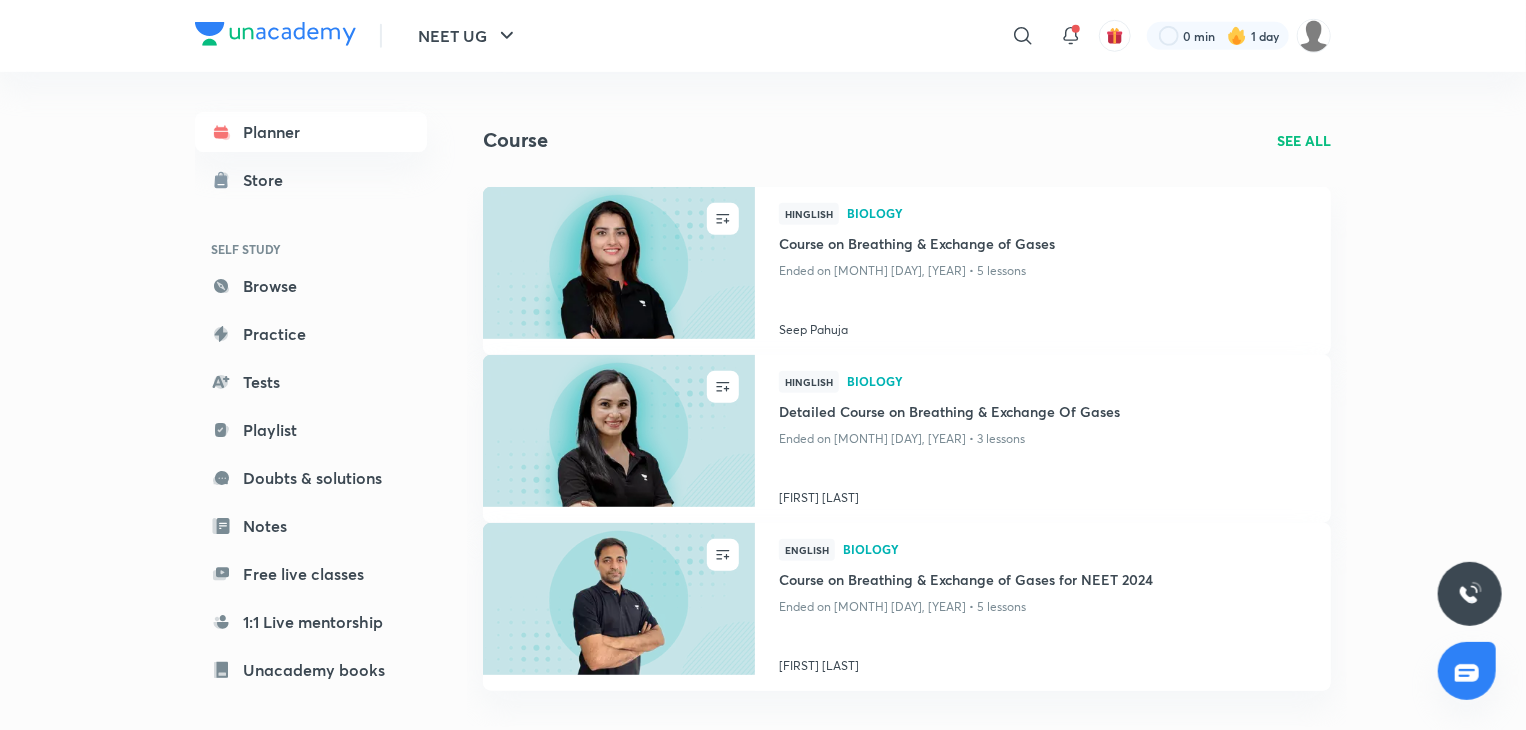 scroll, scrollTop: 708, scrollLeft: 0, axis: vertical 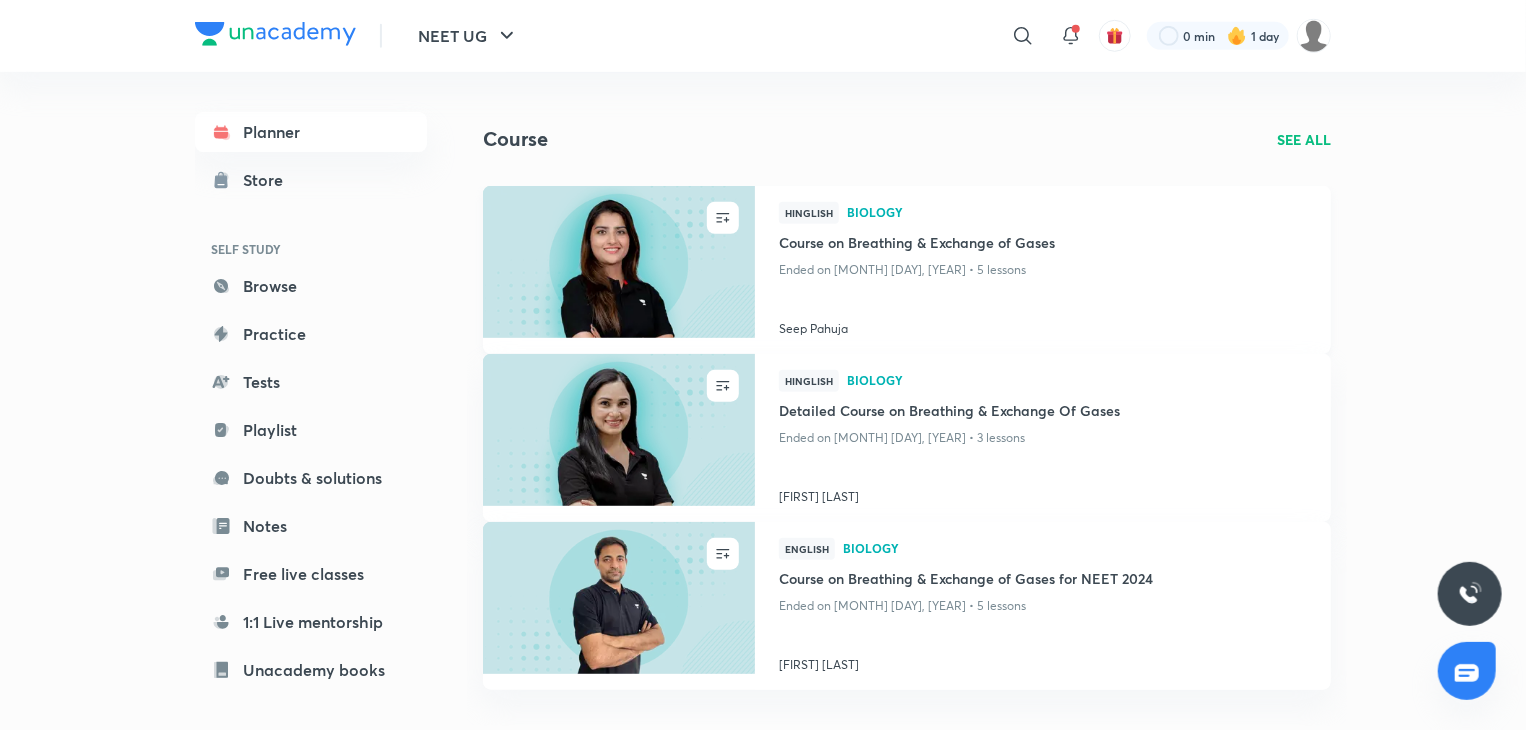 click at bounding box center [618, 261] 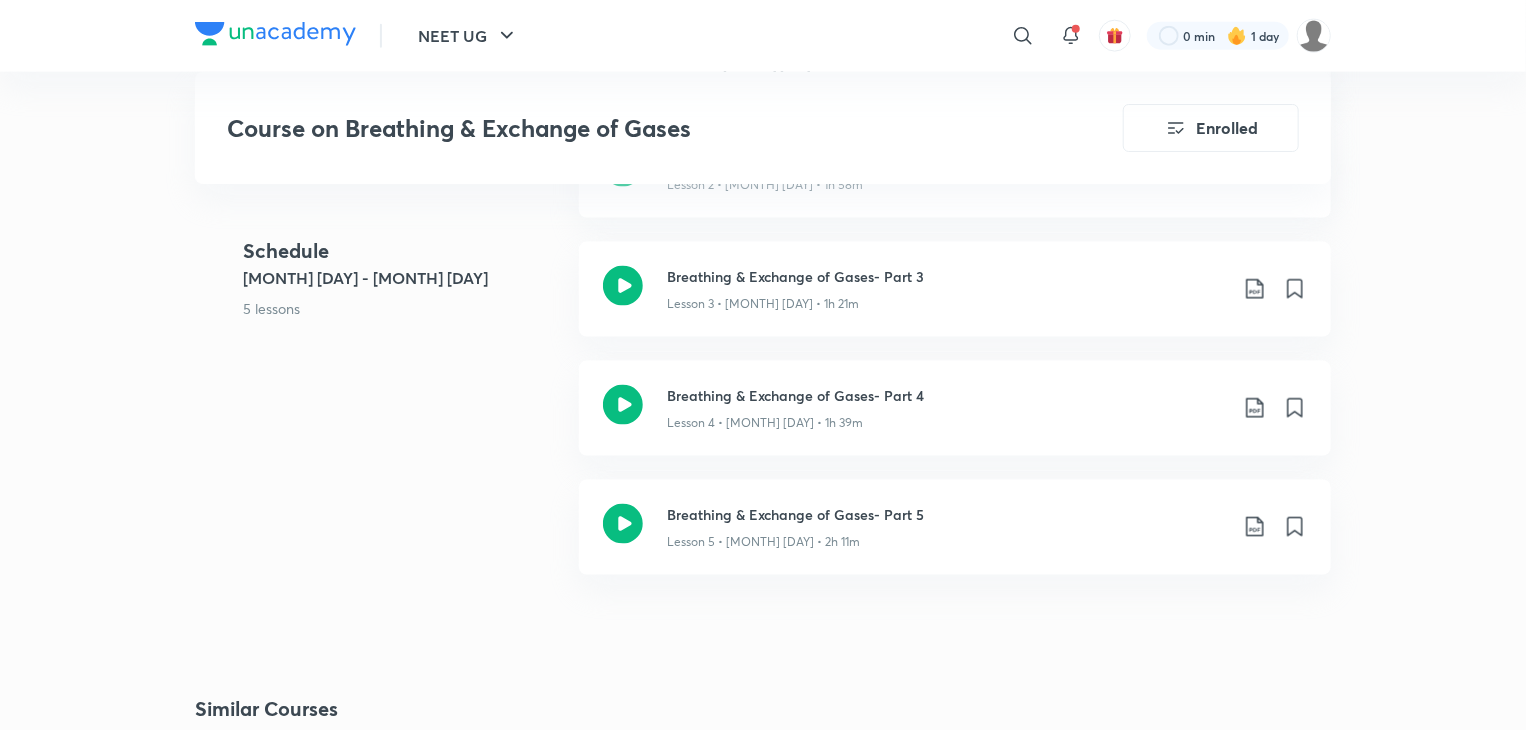 scroll, scrollTop: 1352, scrollLeft: 0, axis: vertical 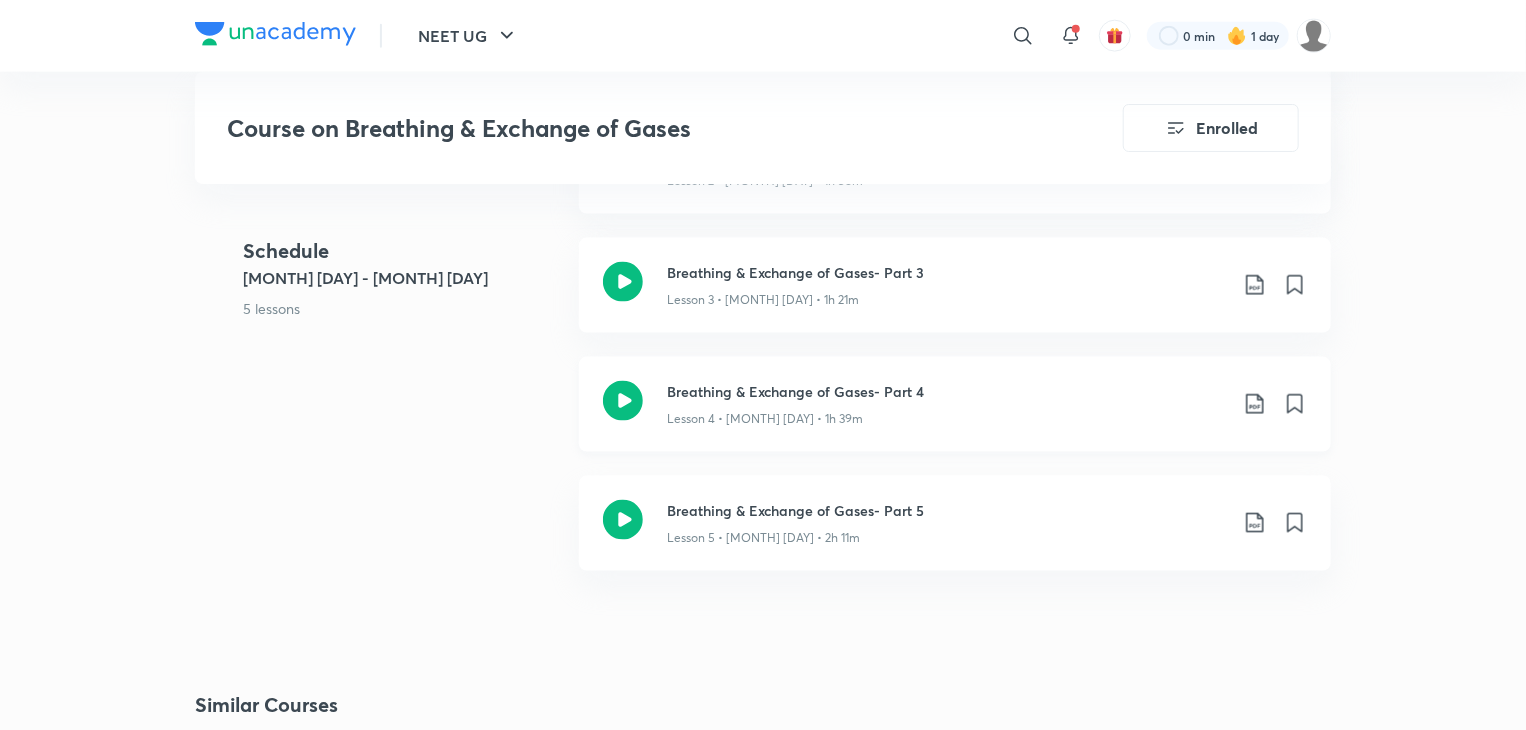 click 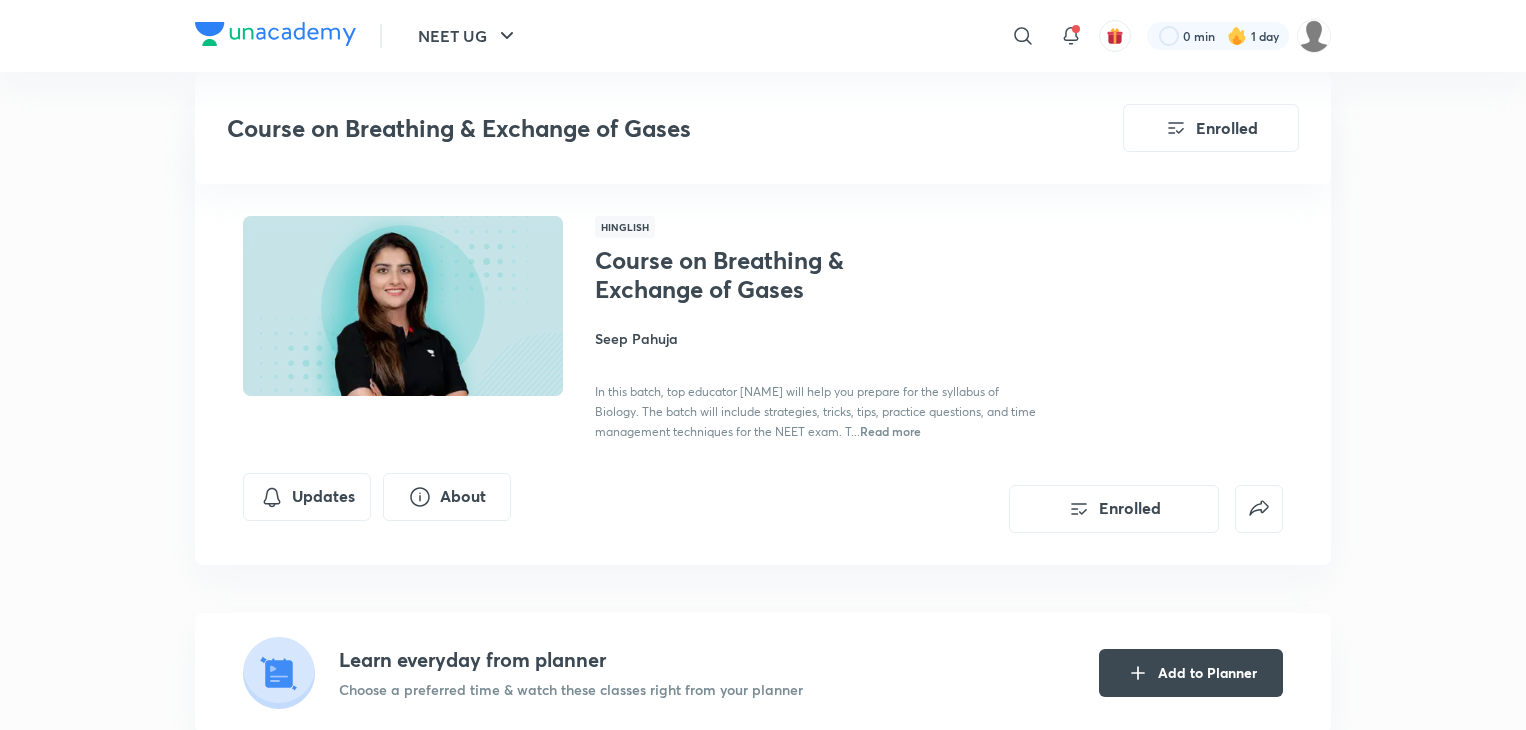 scroll, scrollTop: 1352, scrollLeft: 0, axis: vertical 